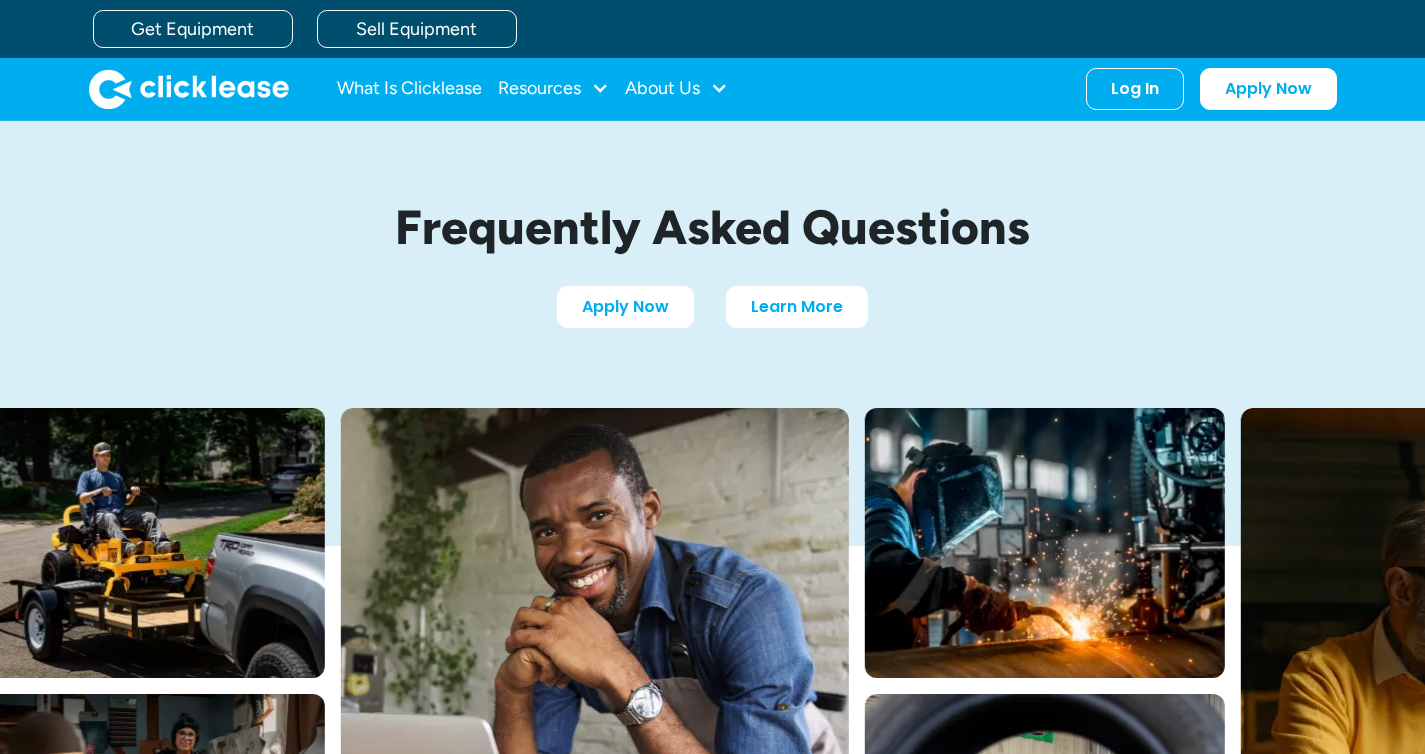 scroll, scrollTop: 0, scrollLeft: 0, axis: both 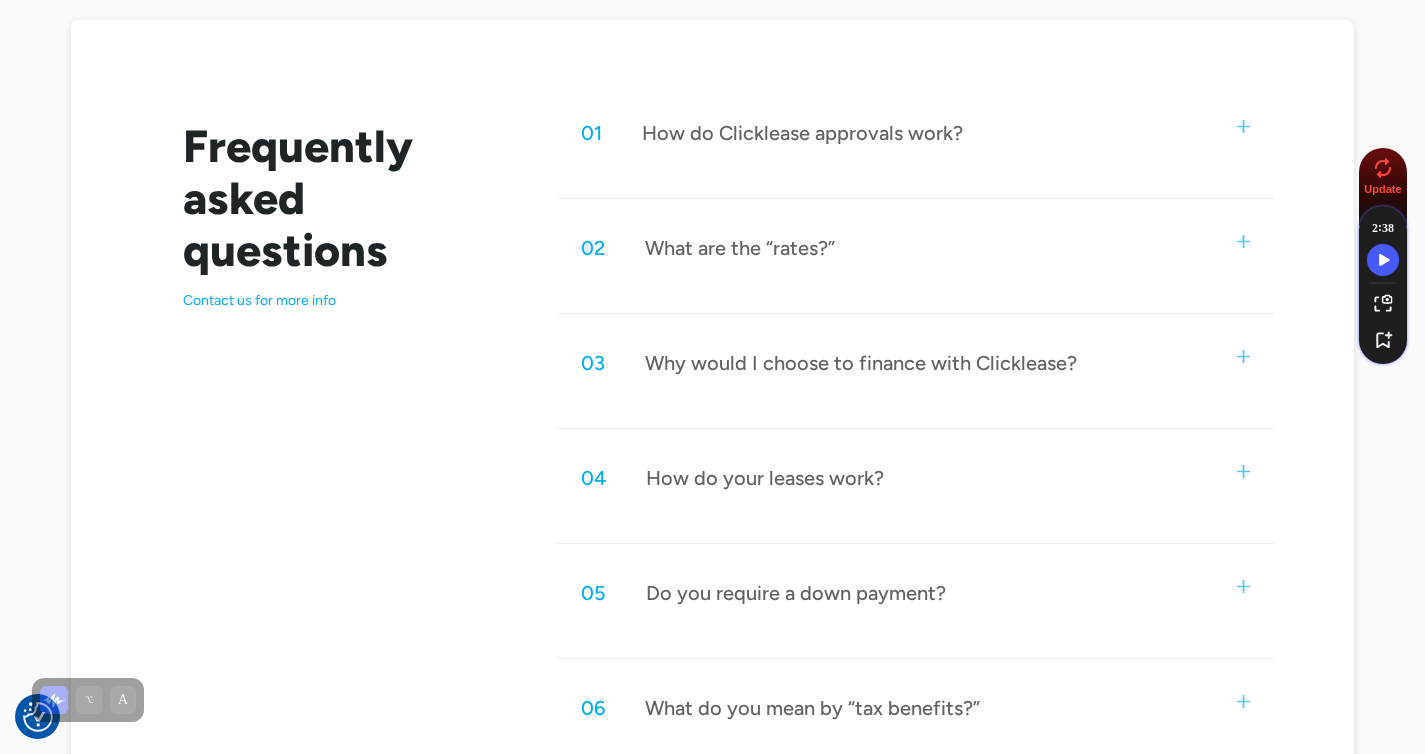click on "01 How do Clicklease approvals work?" at bounding box center [915, 133] 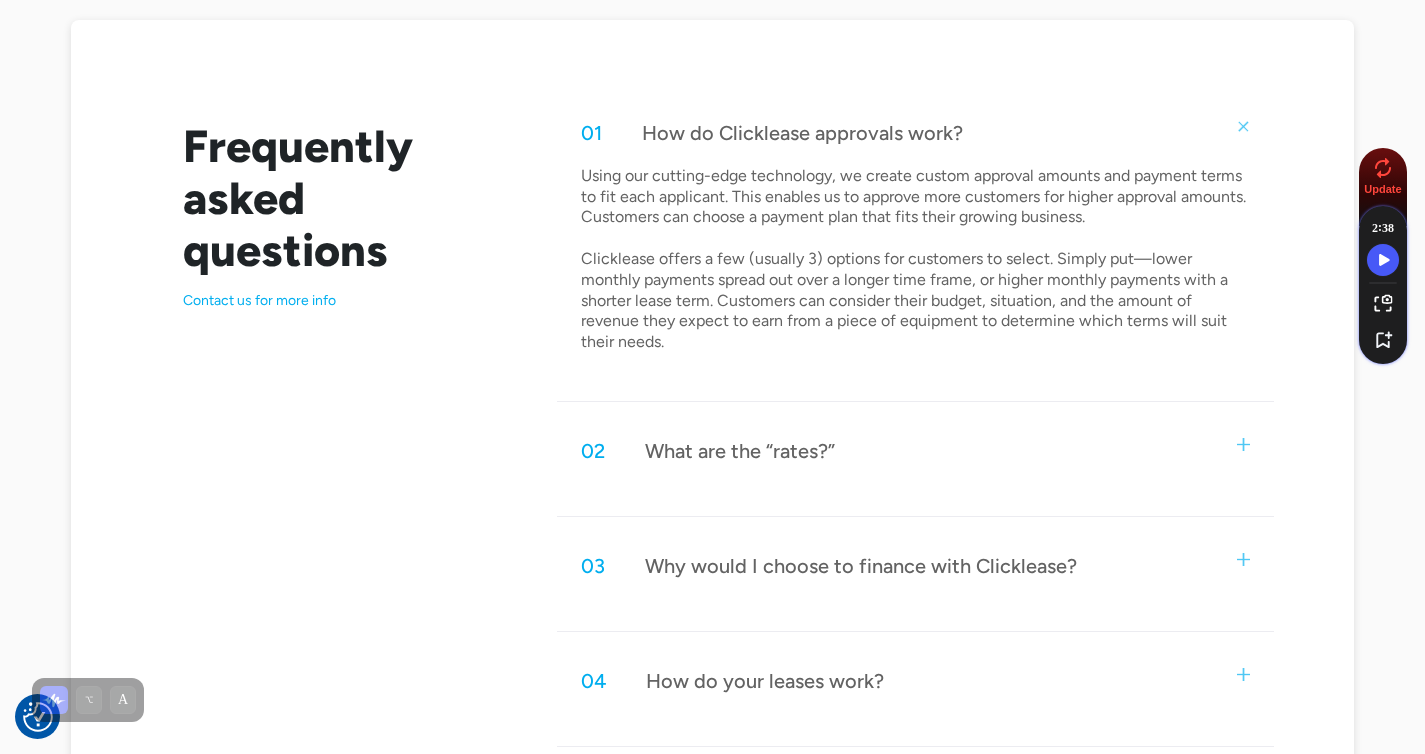 click on "Using our cutting-edge technology, we create custom approval amounts and payment terms to fit each applicant. This enables us to approve more customers for higher approval amounts. Customers can choose a payment plan that fits their growing business. Clicklease offers a few (usually 3) options for customers to select. Simply put—lower monthly payments spread out over a longer time frame, or higher monthly payments with a shorter lease term. Customers can consider their budget, situation, and the amount of revenue they expect to earn from a piece of equipment to determine which terms will suit their needs." at bounding box center (915, 259) 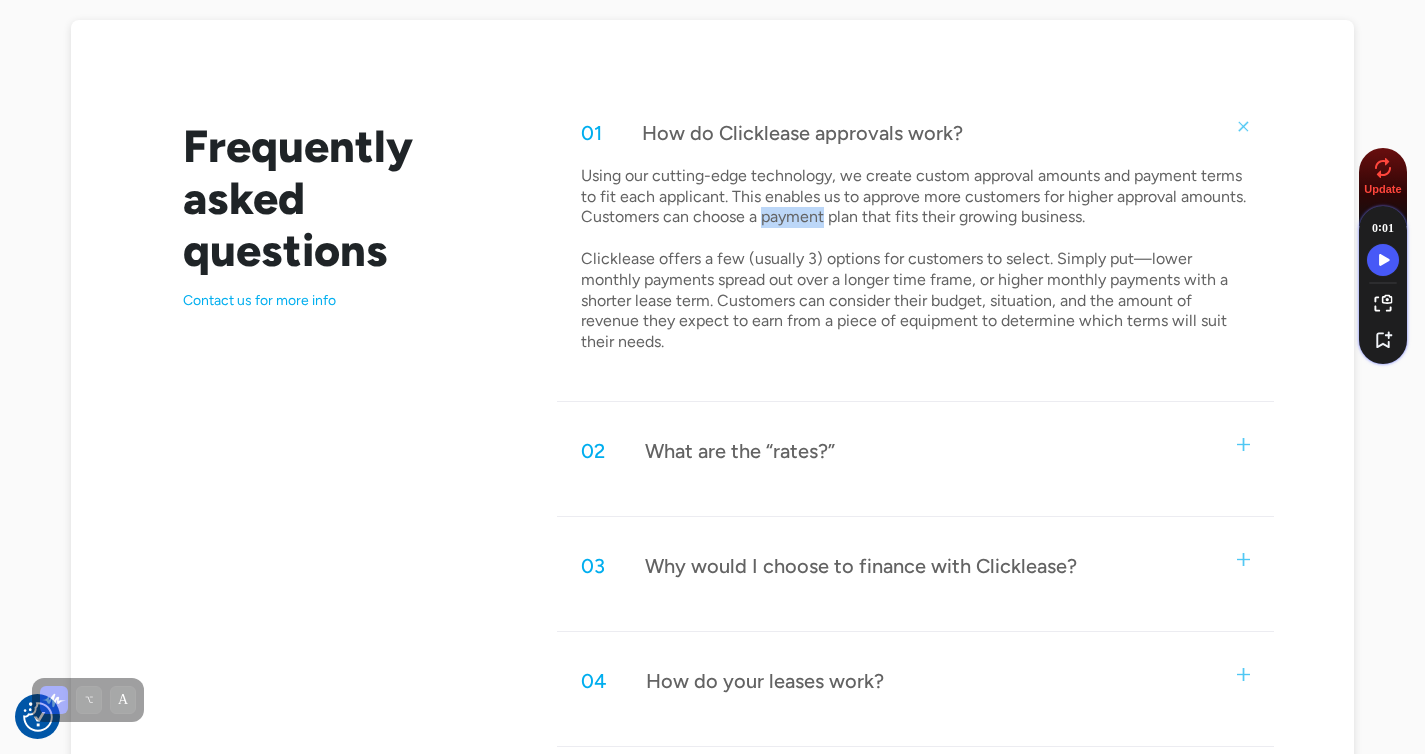 click on "Using our cutting-edge technology, we create custom approval amounts and payment terms to fit each applicant. This enables us to approve more customers for higher approval amounts. Customers can choose a payment plan that fits their growing business. Clicklease offers a few (usually 3) options for customers to select. Simply put—lower monthly payments spread out over a longer time frame, or higher monthly payments with a shorter lease term. Customers can consider their budget, situation, and the amount of revenue they expect to earn from a piece of equipment to determine which terms will suit their needs." at bounding box center (915, 259) 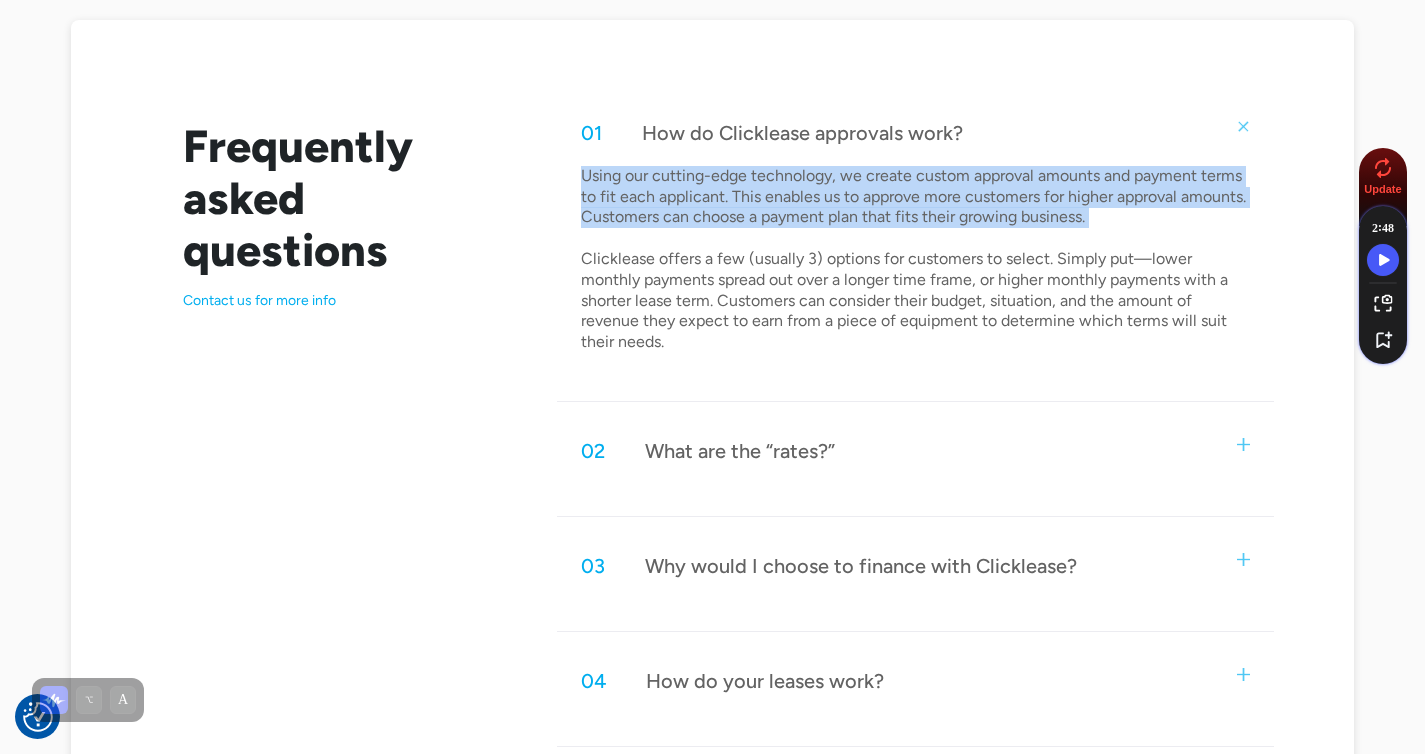 click on "Using our cutting-edge technology, we create custom approval amounts and payment terms to fit each applicant. This enables us to approve more customers for higher approval amounts. Customers can choose a payment plan that fits their growing business. Clicklease offers a few (usually 3) options for customers to select. Simply put—lower monthly payments spread out over a longer time frame, or higher monthly payments with a shorter lease term. Customers can consider their budget, situation, and the amount of revenue they expect to earn from a piece of equipment to determine which terms will suit their needs." at bounding box center (915, 259) 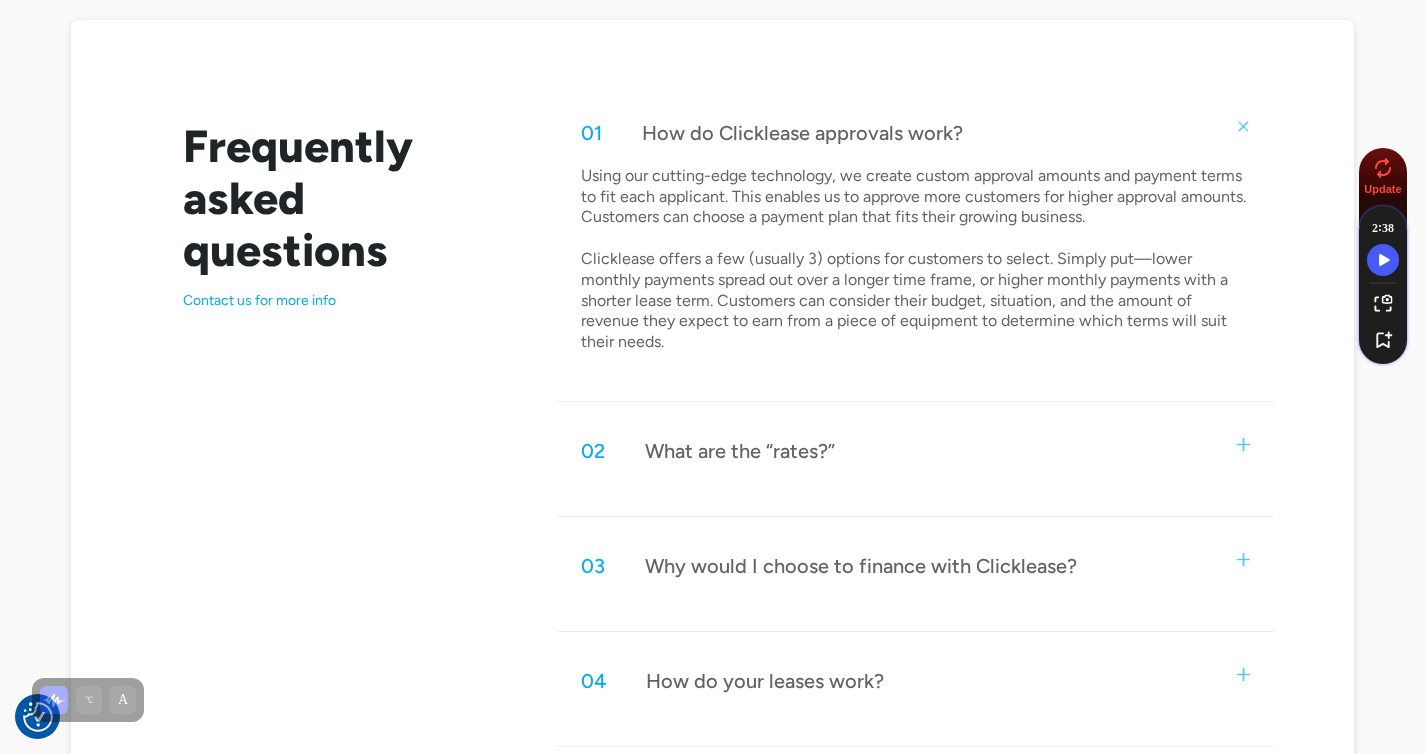 click on "Using our cutting-edge technology, we create custom approval amounts and payment terms to fit each applicant. This enables us to approve more customers for higher approval amounts. Customers can choose a payment plan that fits their growing business. Clicklease offers a few (usually 3) options for customers to select. Simply put—lower monthly payments spread out over a longer time frame, or higher monthly payments with a shorter lease term. Customers can consider their budget, situation, and the amount of revenue they expect to earn from a piece of equipment to determine which terms will suit their needs." at bounding box center [915, 259] 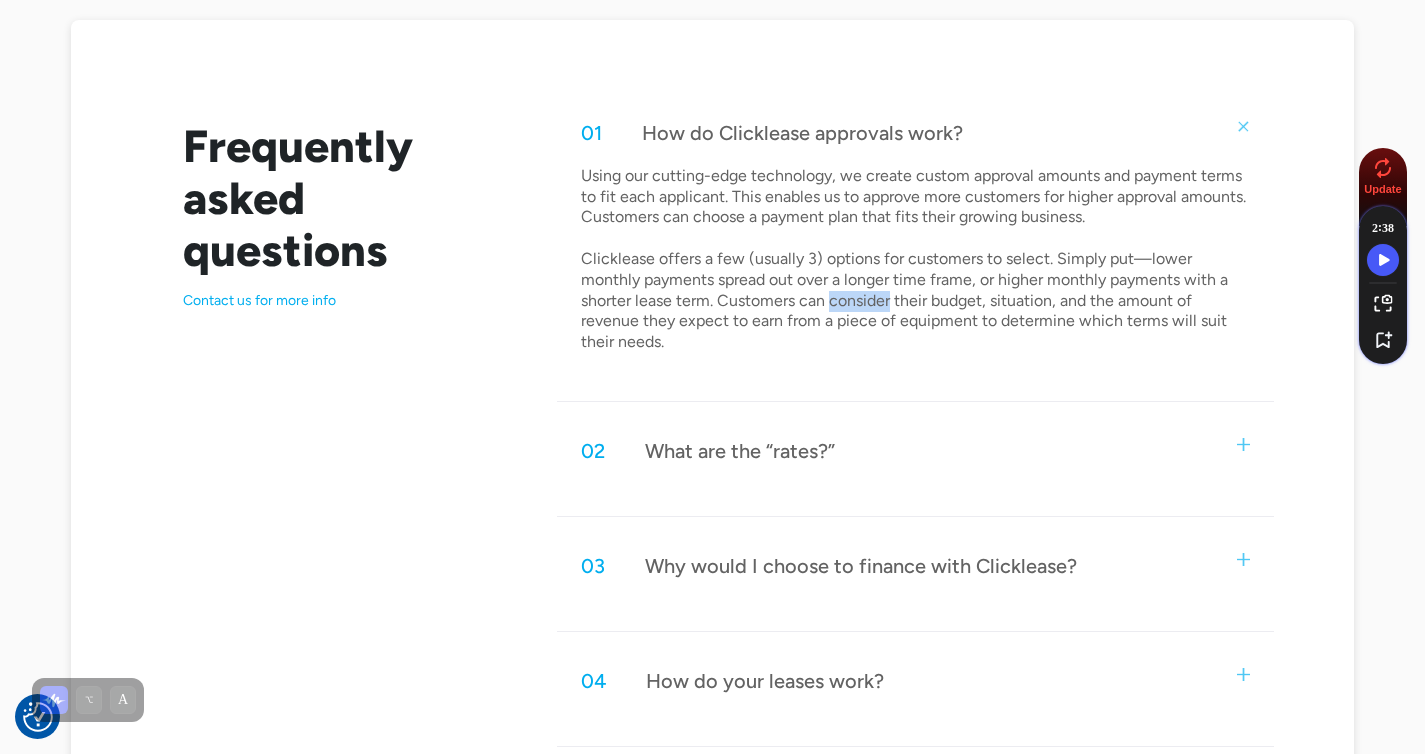 click on "Using our cutting-edge technology, we create custom approval amounts and payment terms to fit each applicant. This enables us to approve more customers for higher approval amounts. Customers can choose a payment plan that fits their growing business. Clicklease offers a few (usually 3) options for customers to select. Simply put—lower monthly payments spread out over a longer time frame, or higher monthly payments with a shorter lease term. Customers can consider their budget, situation, and the amount of revenue they expect to earn from a piece of equipment to determine which terms will suit their needs." at bounding box center [915, 259] 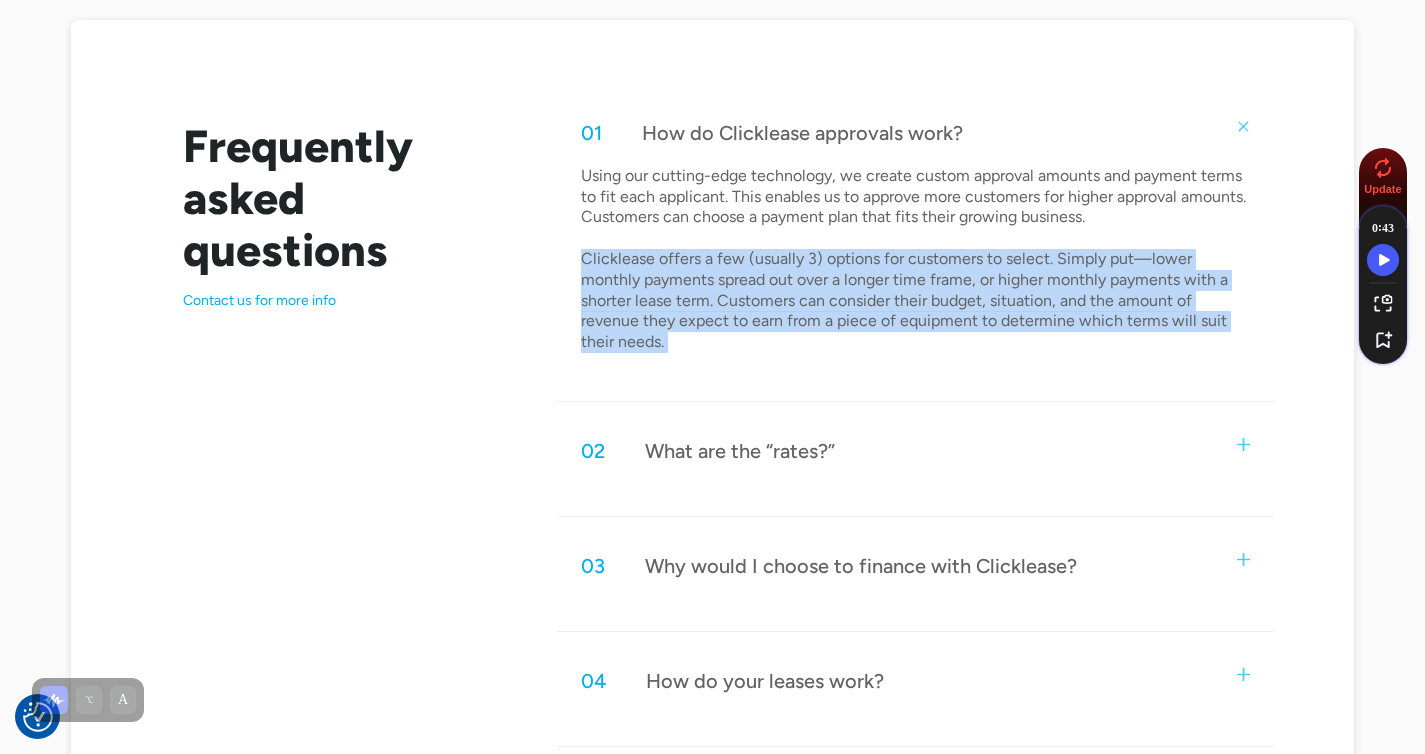 click on "Using our cutting-edge technology, we create custom approval amounts and payment terms to fit each applicant. This enables us to approve more customers for higher approval amounts. Customers can choose a payment plan that fits their growing business. Clicklease offers a few (usually 3) options for customers to select. Simply put—lower monthly payments spread out over a longer time frame, or higher monthly payments with a shorter lease term. Customers can consider their budget, situation, and the amount of revenue they expect to earn from a piece of equipment to determine which terms will suit their needs." at bounding box center [915, 259] 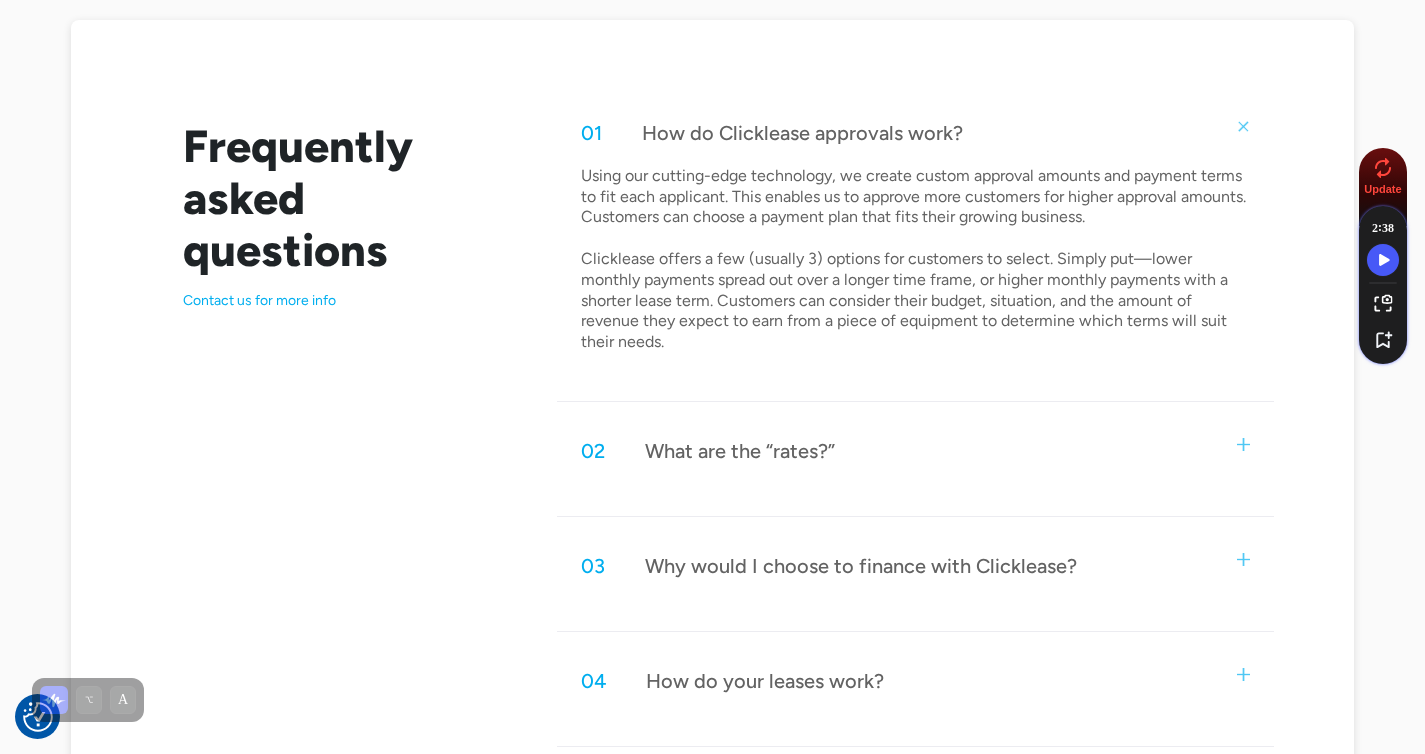 click on "How do Clicklease approvals work?" at bounding box center (802, 133) 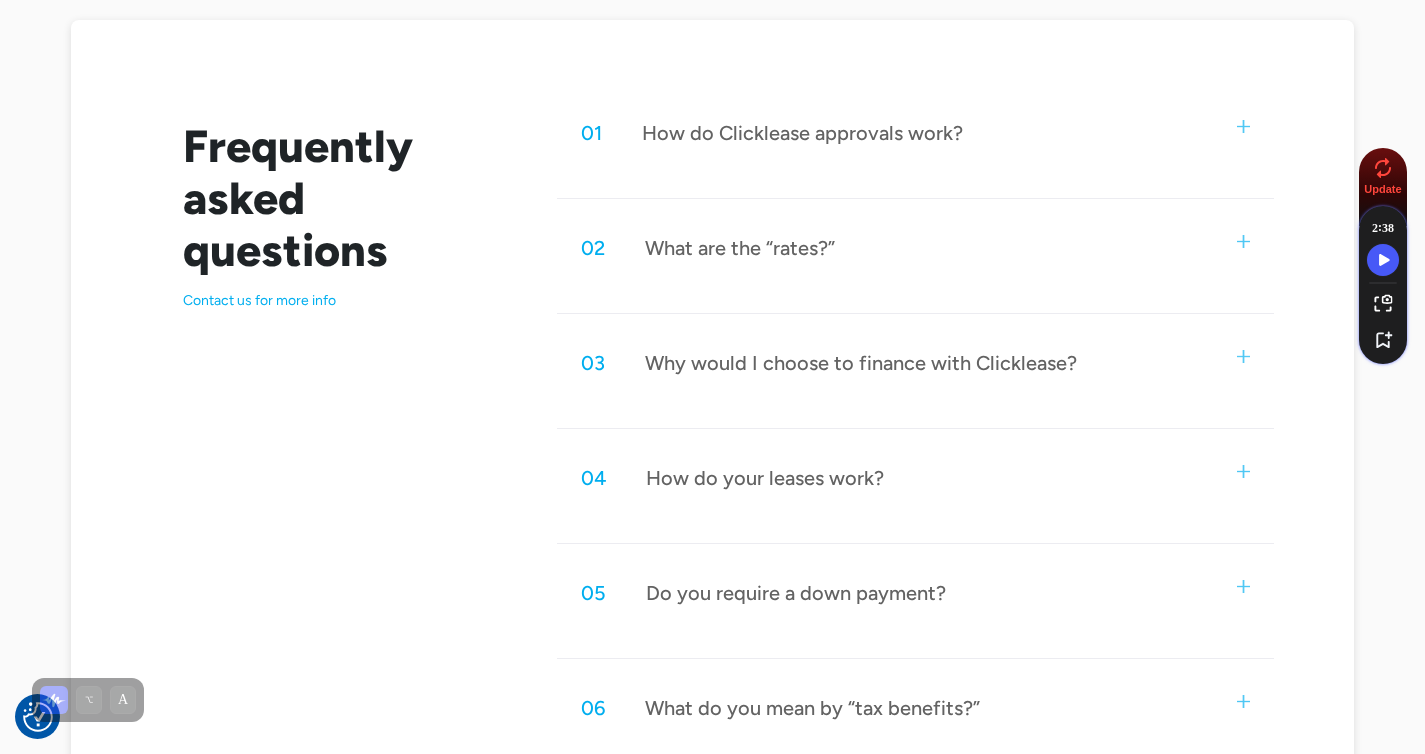 click on "02 What are the “rates?”" at bounding box center (915, 248) 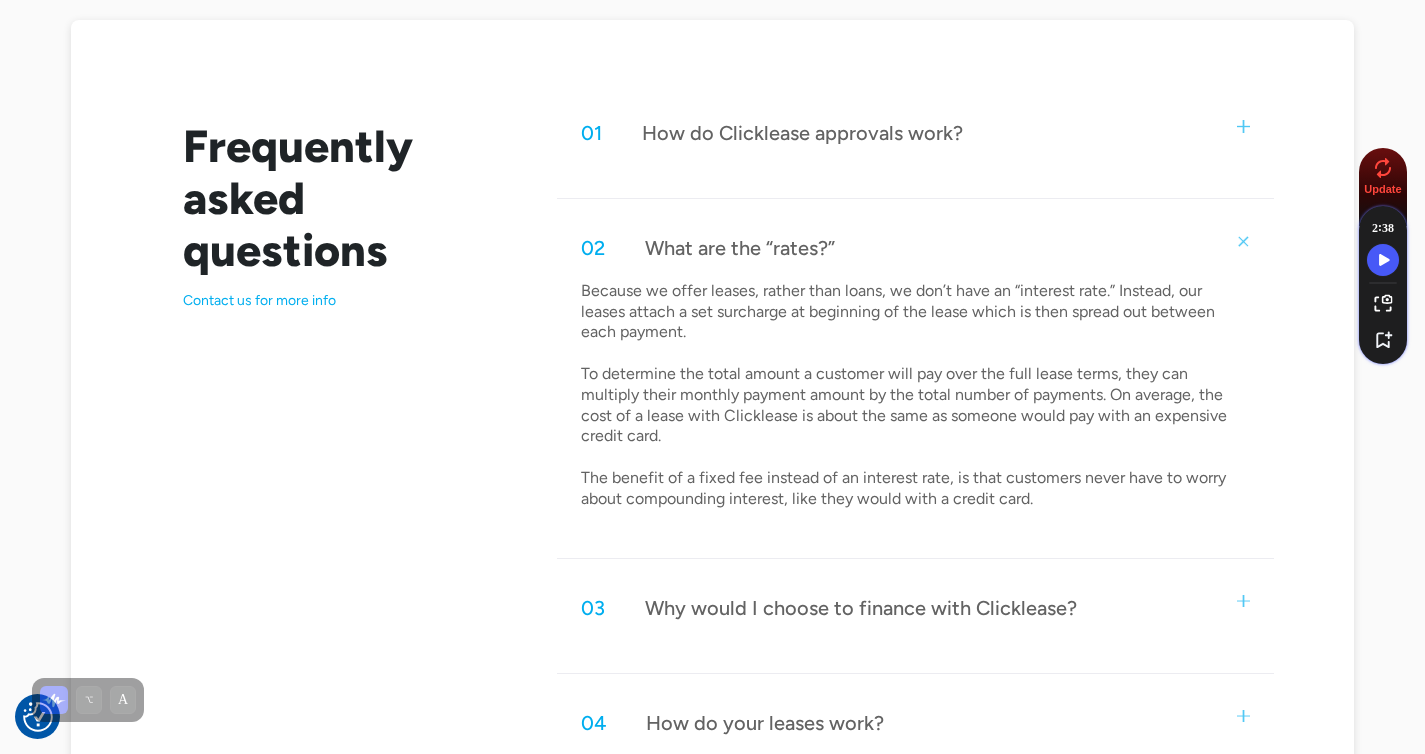 click on "Because we offer leases, rather than loans, we don’t have an “interest rate.” Instead, our leases attach a set surcharge at beginning of the lease which is then spread out between each payment. To determine the total amount a customer will pay over the full lease terms, they can multiply their monthly payment amount by the total number of payments. On average, the cost of a lease with Clicklease is about the same as someone would pay with an expensive credit card. The benefit of a fixed fee instead of an interest rate, is that customers never have to worry about compounding interest, like they would with a credit card." at bounding box center (915, 395) 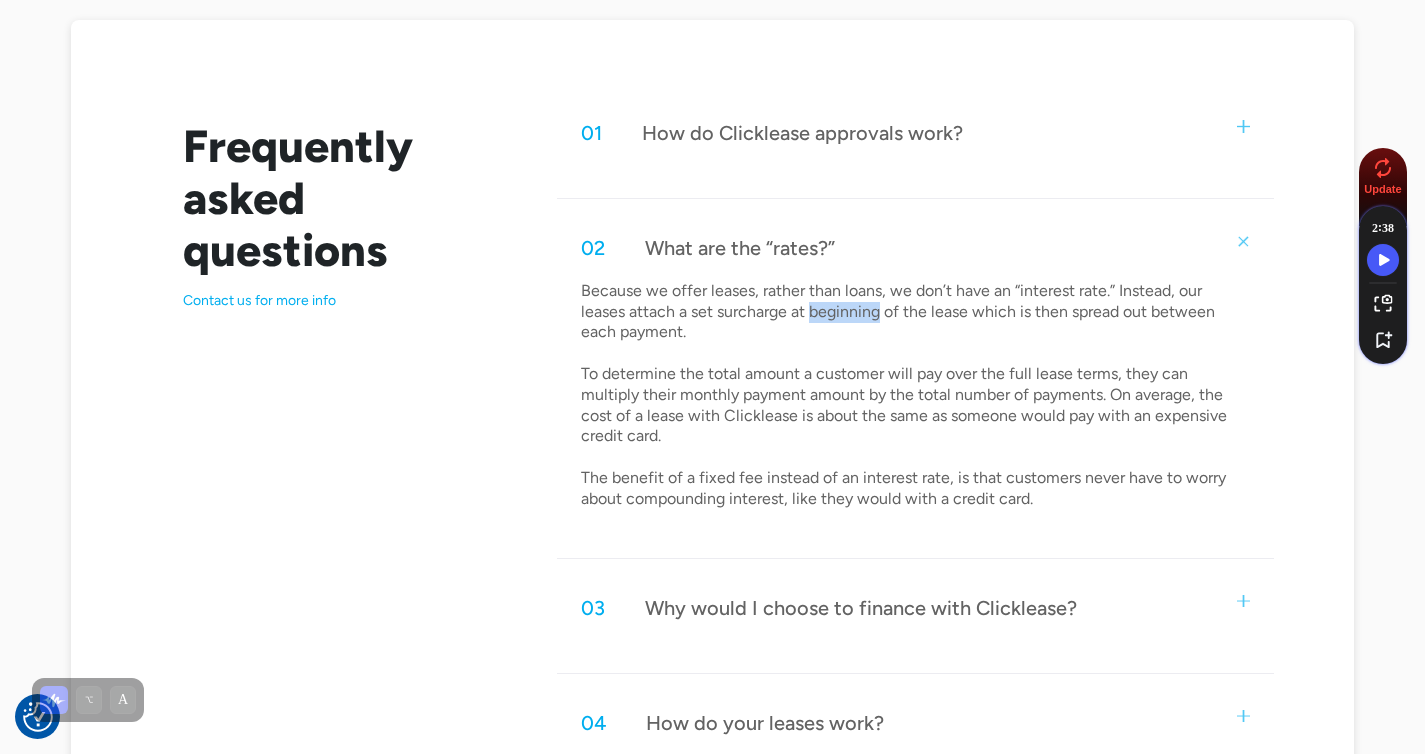 click on "Because we offer leases, rather than loans, we don’t have an “interest rate.” Instead, our leases attach a set surcharge at beginning of the lease which is then spread out between each payment. To determine the total amount a customer will pay over the full lease terms, they can multiply their monthly payment amount by the total number of payments. On average, the cost of a lease with Clicklease is about the same as someone would pay with an expensive credit card. The benefit of a fixed fee instead of an interest rate, is that customers never have to worry about compounding interest, like they would with a credit card." at bounding box center [915, 395] 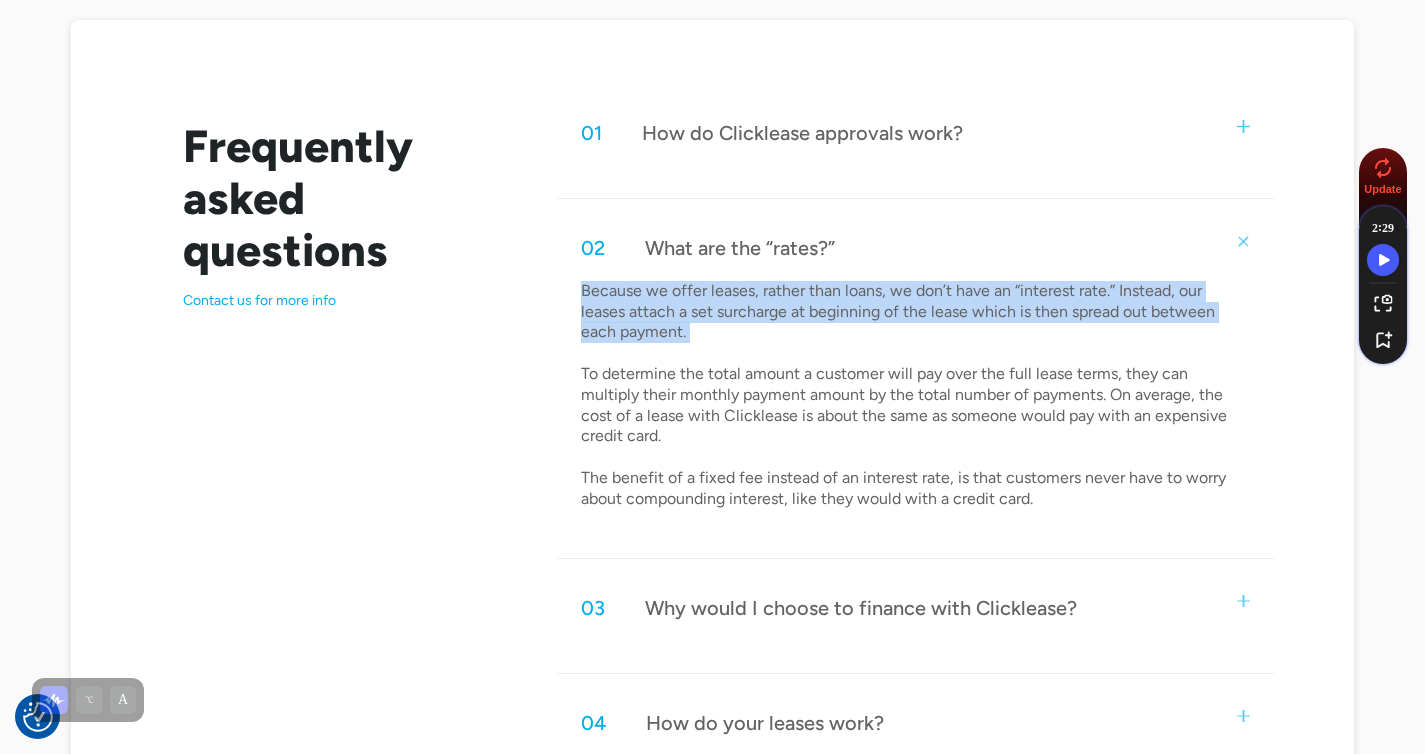 click on "Because we offer leases, rather than loans, we don’t have an “interest rate.” Instead, our leases attach a set surcharge at beginning of the lease which is then spread out between each payment. To determine the total amount a customer will pay over the full lease terms, they can multiply their monthly payment amount by the total number of payments. On average, the cost of a lease with Clicklease is about the same as someone would pay with an expensive credit card. The benefit of a fixed fee instead of an interest rate, is that customers never have to worry about compounding interest, like they would with a credit card." at bounding box center (915, 395) 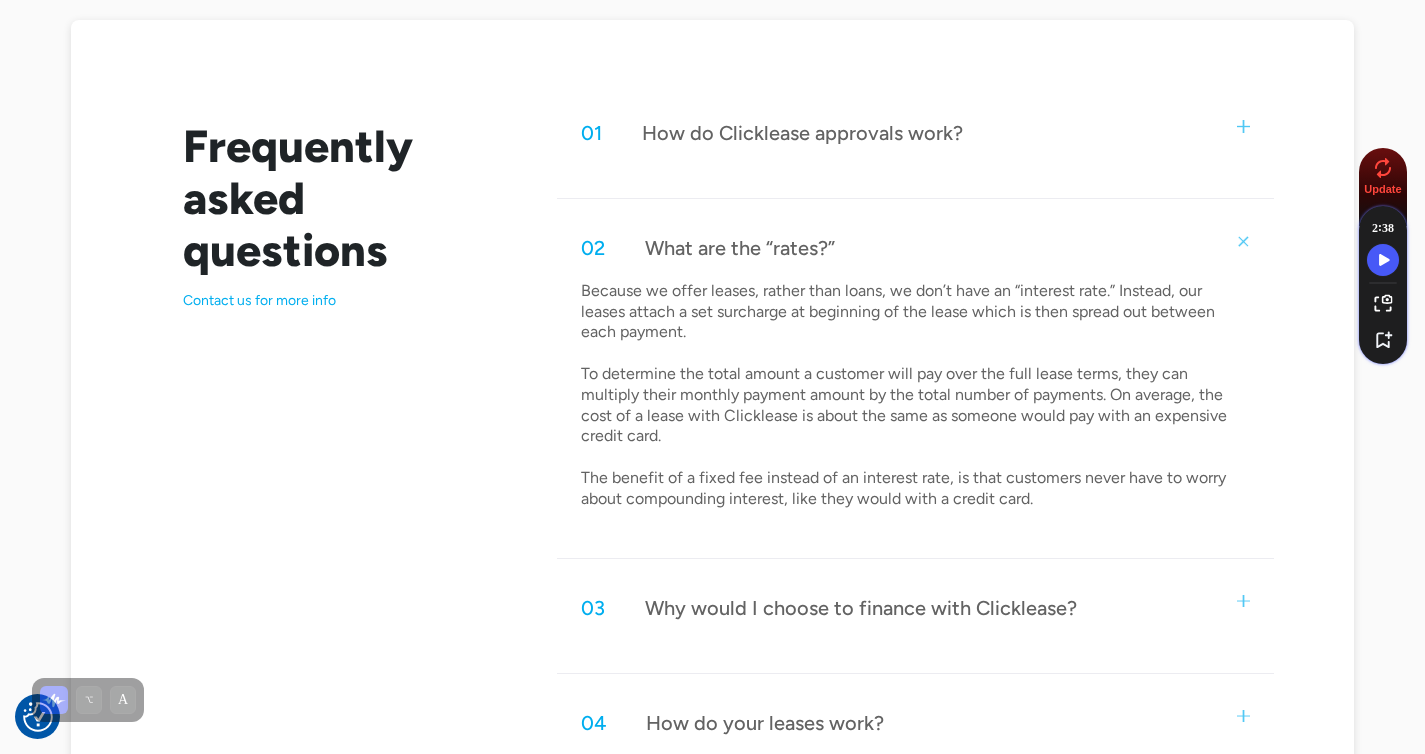 click on "Because we offer leases, rather than loans, we don’t have an “interest rate.” Instead, our leases attach a set surcharge at beginning of the lease which is then spread out between each payment. To determine the total amount a customer will pay over the full lease terms, they can multiply their monthly payment amount by the total number of payments. On average, the cost of a lease with Clicklease is about the same as someone would pay with an expensive credit card. The benefit of a fixed fee instead of an interest rate, is that customers never have to worry about compounding interest, like they would with a credit card." at bounding box center (915, 395) 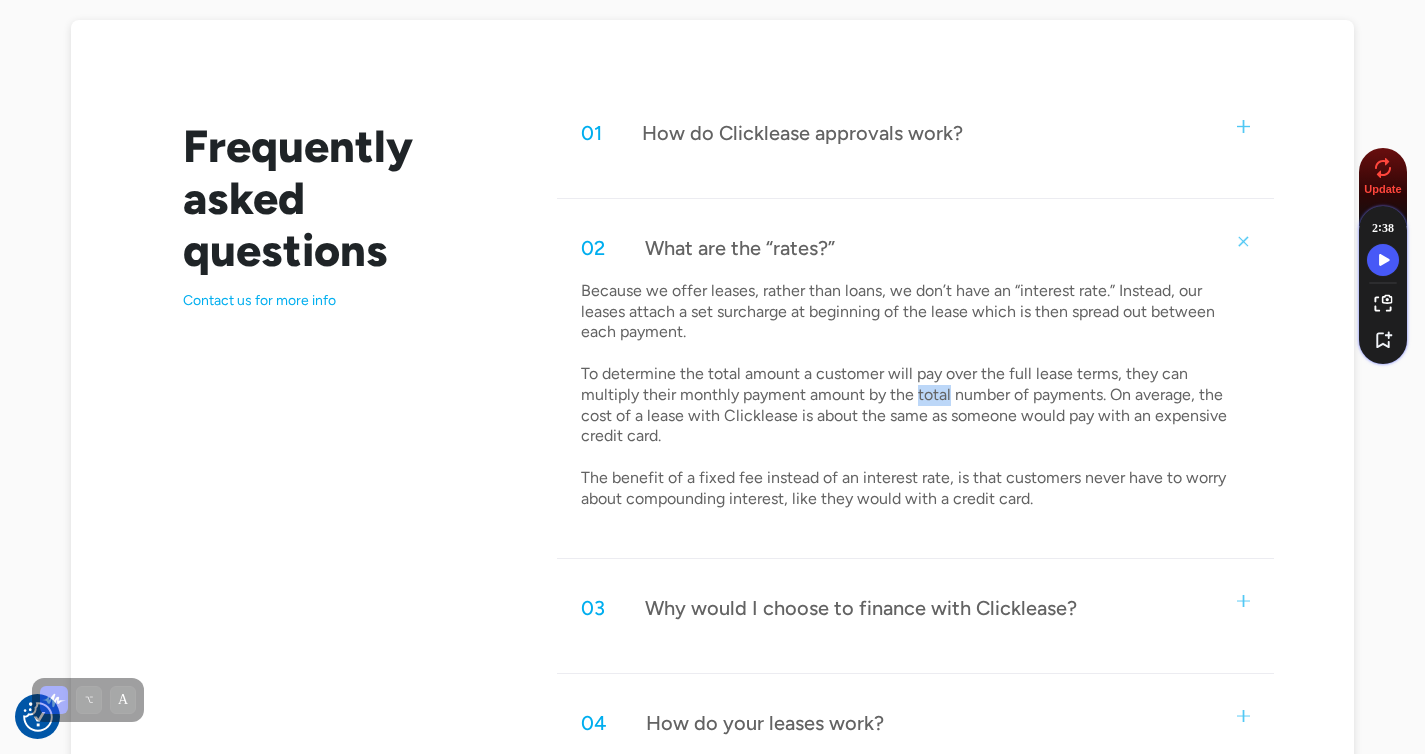 click on "Because we offer leases, rather than loans, we don’t have an “interest rate.” Instead, our leases attach a set surcharge at beginning of the lease which is then spread out between each payment. To determine the total amount a customer will pay over the full lease terms, they can multiply their monthly payment amount by the total number of payments. On average, the cost of a lease with Clicklease is about the same as someone would pay with an expensive credit card. The benefit of a fixed fee instead of an interest rate, is that customers never have to worry about compounding interest, like they would with a credit card." at bounding box center (915, 395) 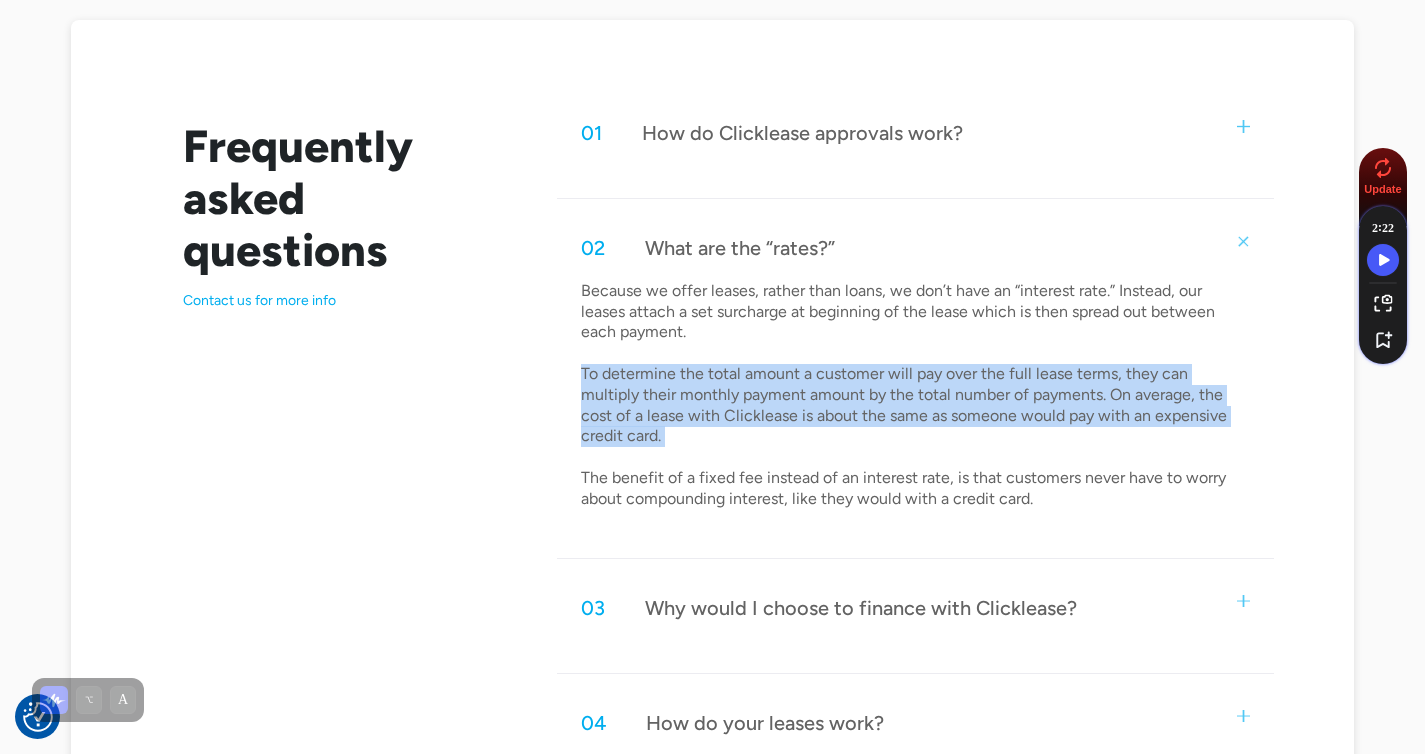 click on "Because we offer leases, rather than loans, we don’t have an “interest rate.” Instead, our leases attach a set surcharge at beginning of the lease which is then spread out between each payment. To determine the total amount a customer will pay over the full lease terms, they can multiply their monthly payment amount by the total number of payments. On average, the cost of a lease with Clicklease is about the same as someone would pay with an expensive credit card. The benefit of a fixed fee instead of an interest rate, is that customers never have to worry about compounding interest, like they would with a credit card." at bounding box center [915, 395] 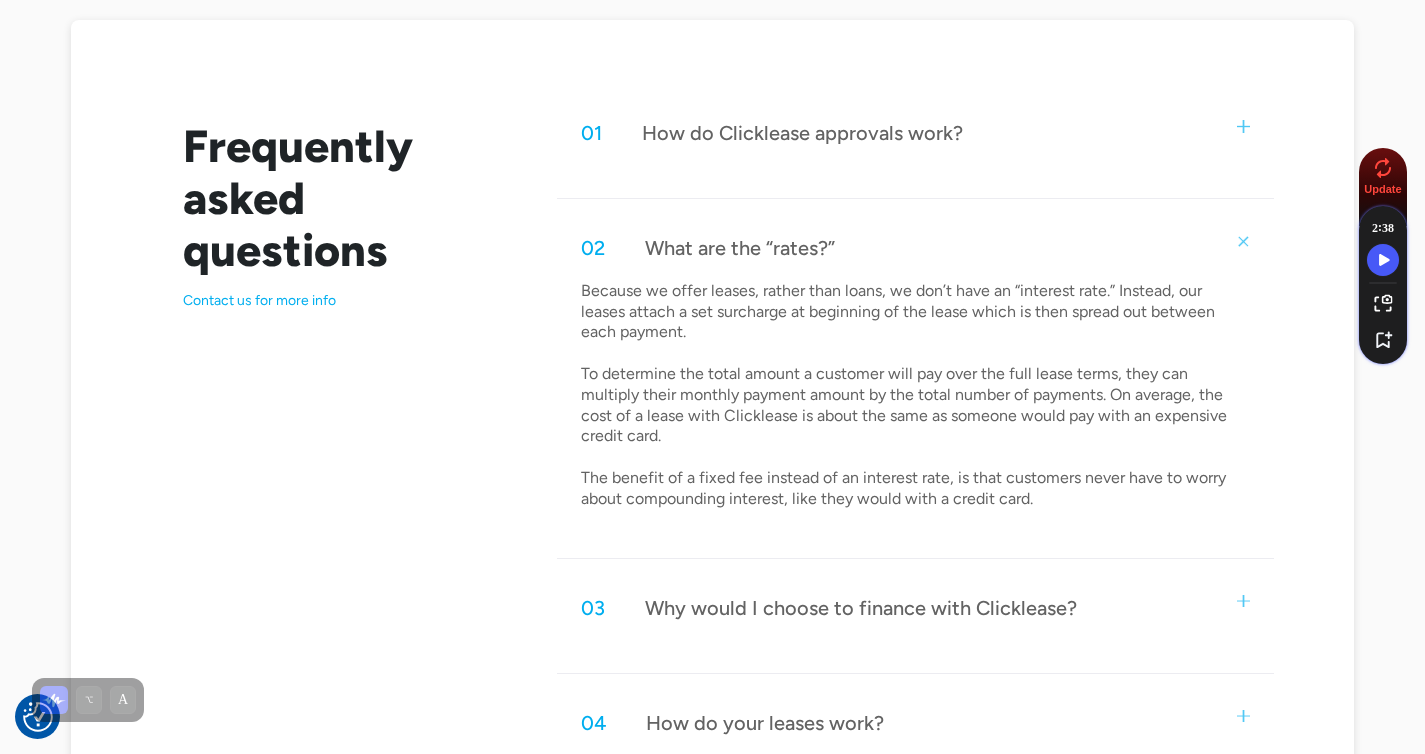 click on "02 What are the “rates?”" at bounding box center [915, 248] 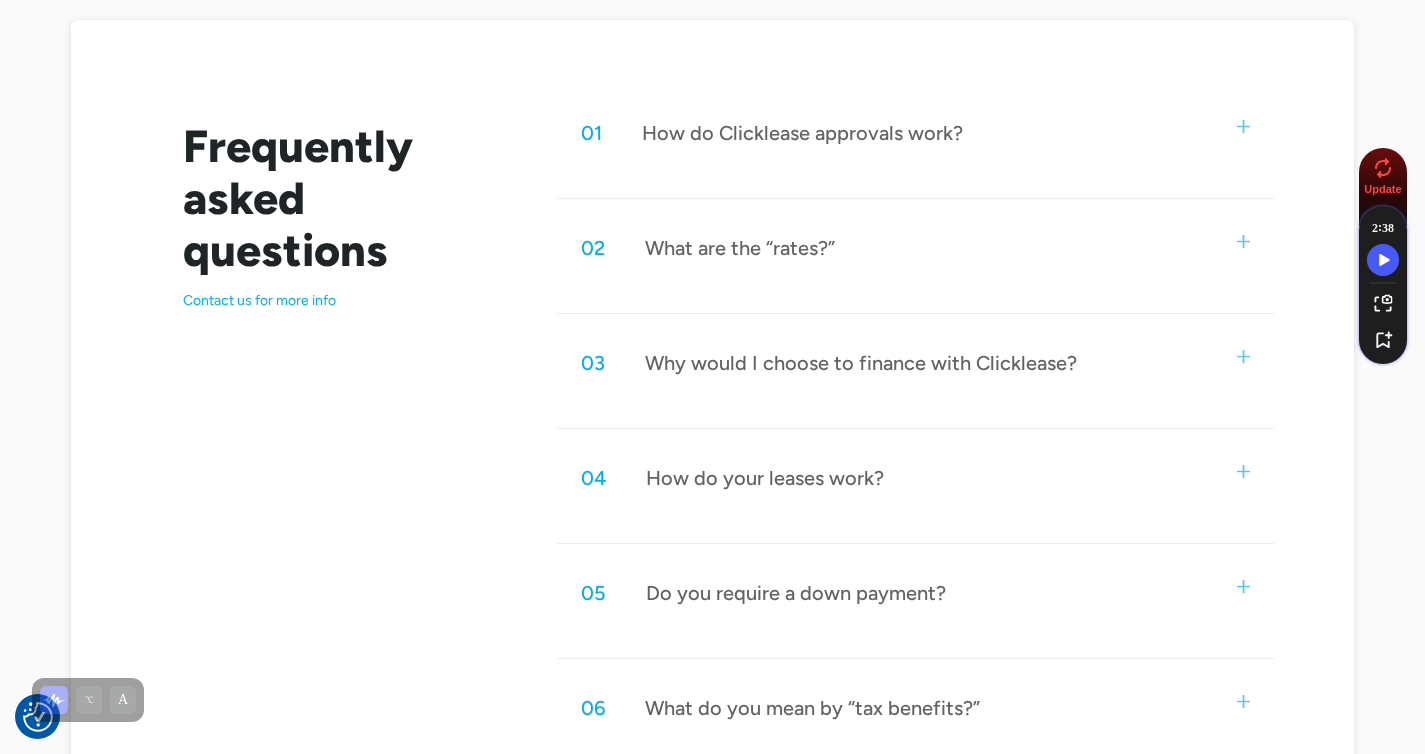 click on "Frequently asked questions Contact us for more info 01 How do Clicklease approvals work? Using our cutting-edge technology, we create custom approval amounts and payment terms to fit each applicant. This enables us to approve more customers for higher approval amounts. Customers can choose a payment plan that fits their growing business. Clicklease offers a few (usually 3) options for customers to select. Simply put—lower monthly payments spread out over a longer time frame, or higher monthly payments with a shorter lease term. Customers can consider their budget, situation, and the amount of revenue they expect to earn from a piece of equipment to determine which terms will suit their needs. 02 What are the “rates?” Because we offer leases, rather than loans, we don’t have an “interest rate.” Instead, our leases attach a set surcharge at beginning of the lease which is then spread out between each payment. 03 Why would I choose to finance with Clicklease? ‍ ‍ ‍ ‍ 04 05 06 07" at bounding box center [712, 494] 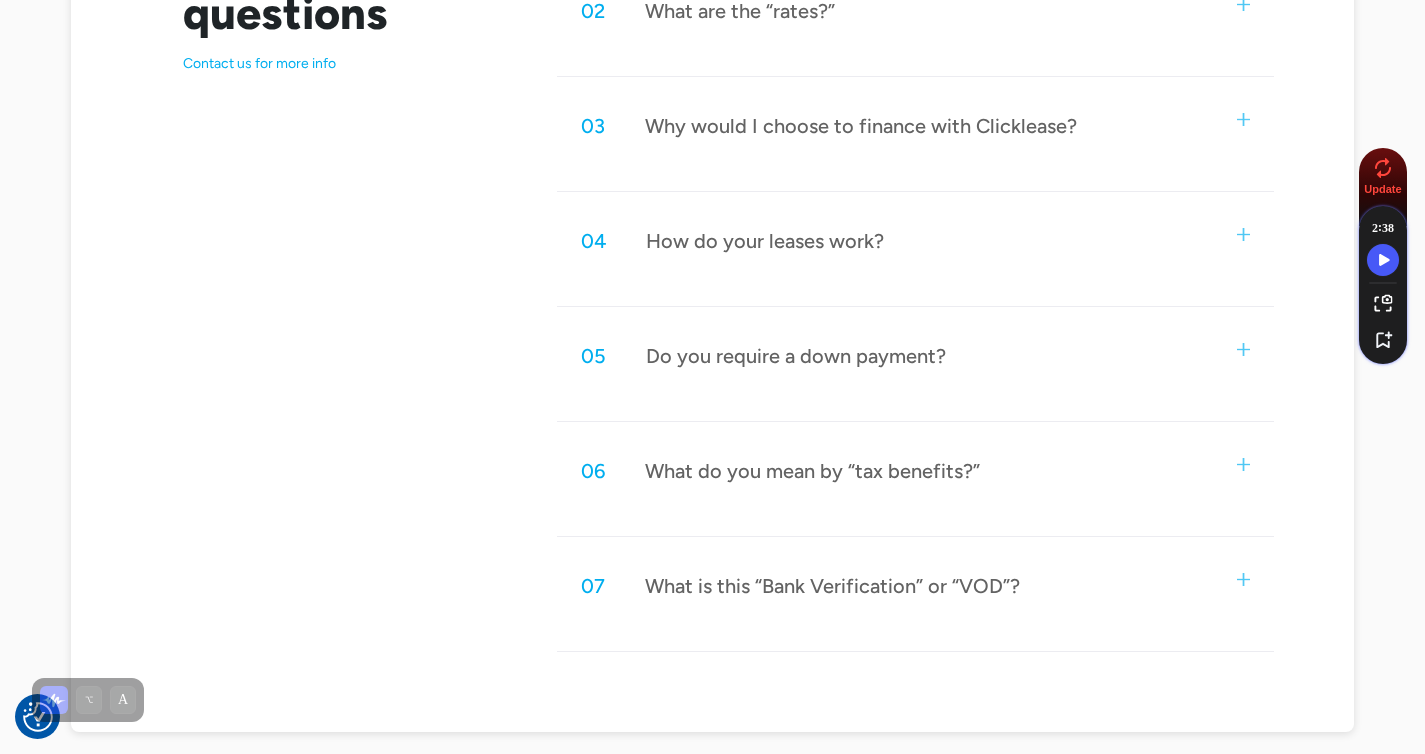 scroll, scrollTop: 1240, scrollLeft: 0, axis: vertical 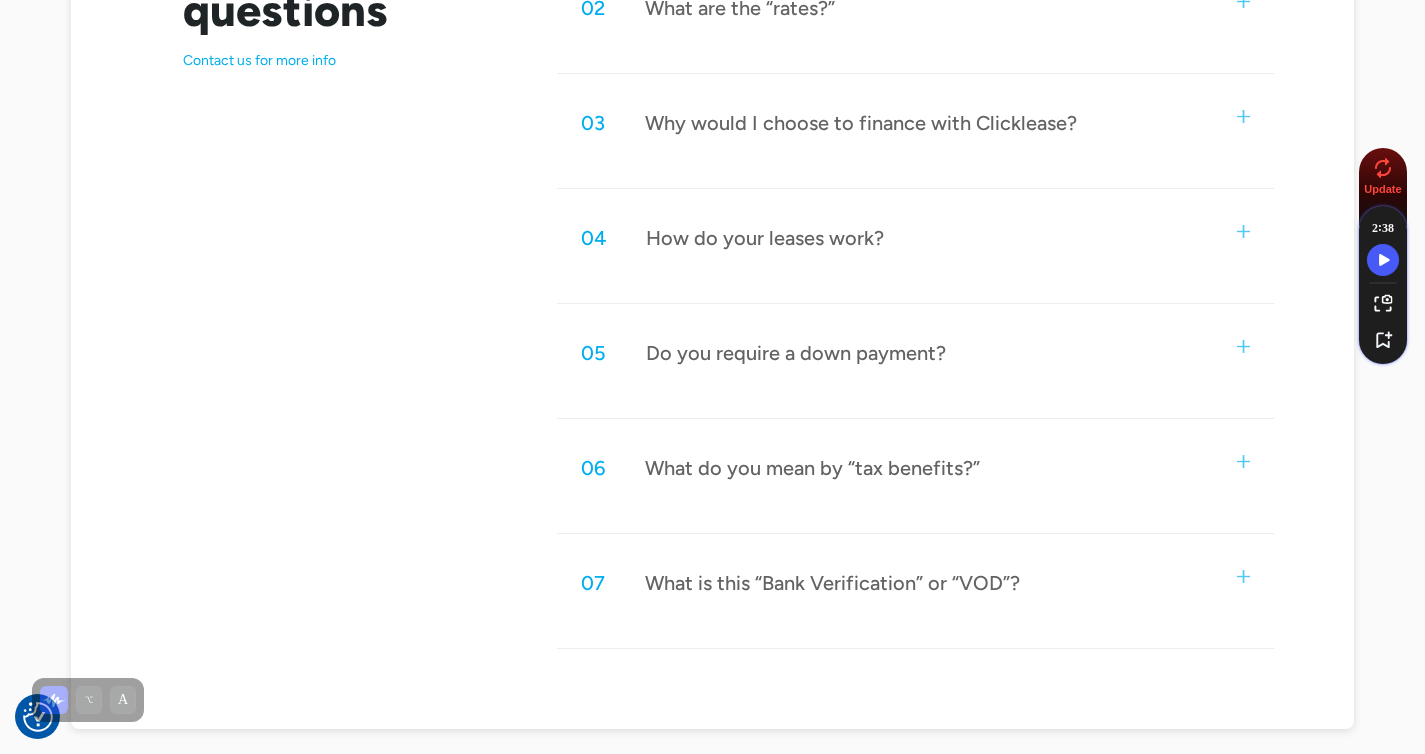 click on "05 Do you require a down payment?" at bounding box center (915, 353) 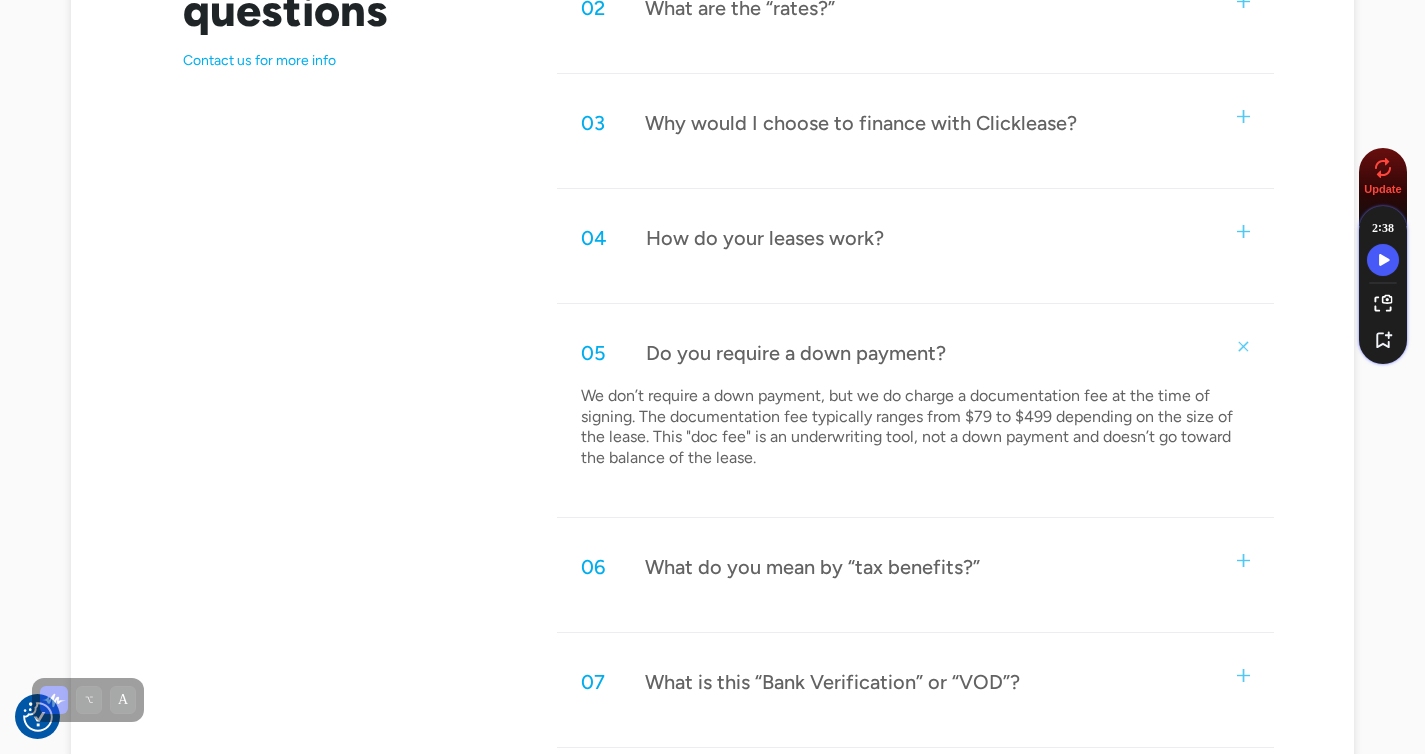 click on "Do you require a down payment?" at bounding box center [796, 353] 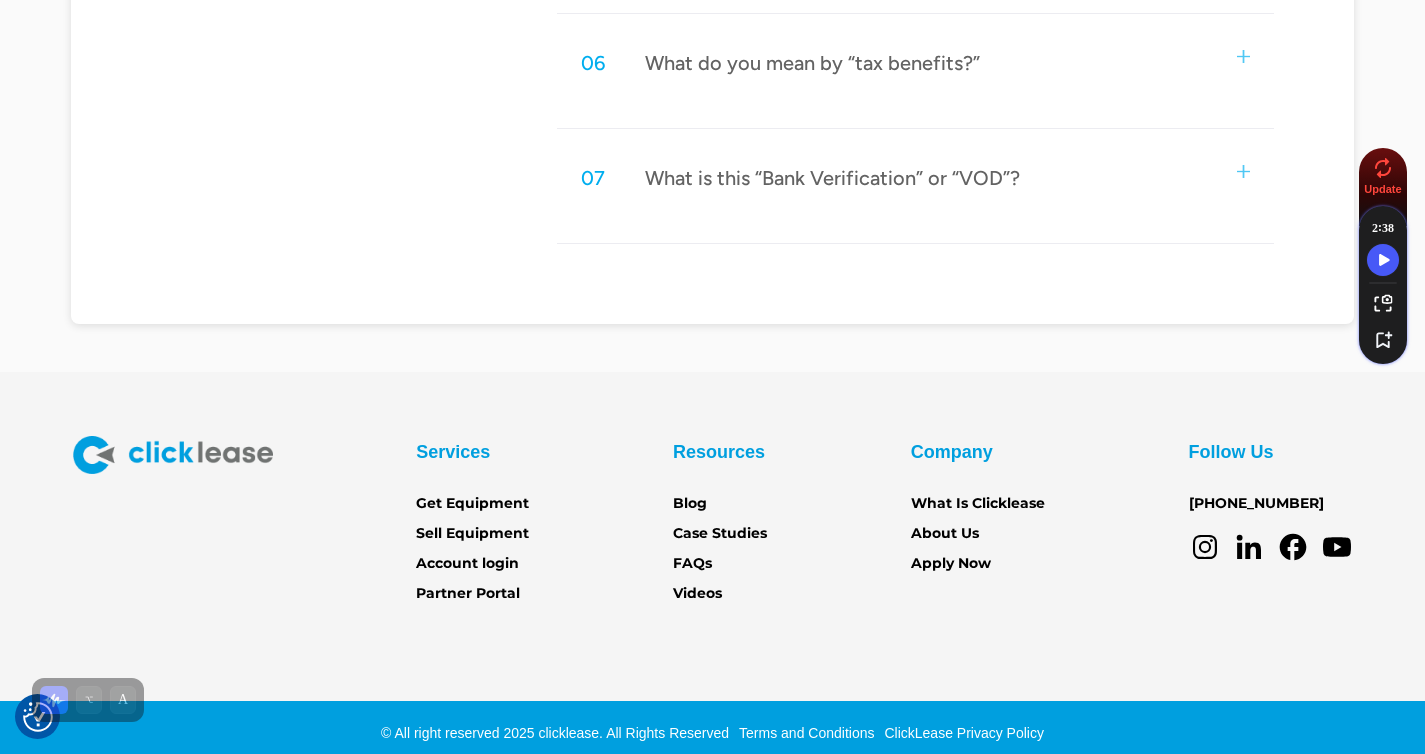 scroll, scrollTop: 1657, scrollLeft: 0, axis: vertical 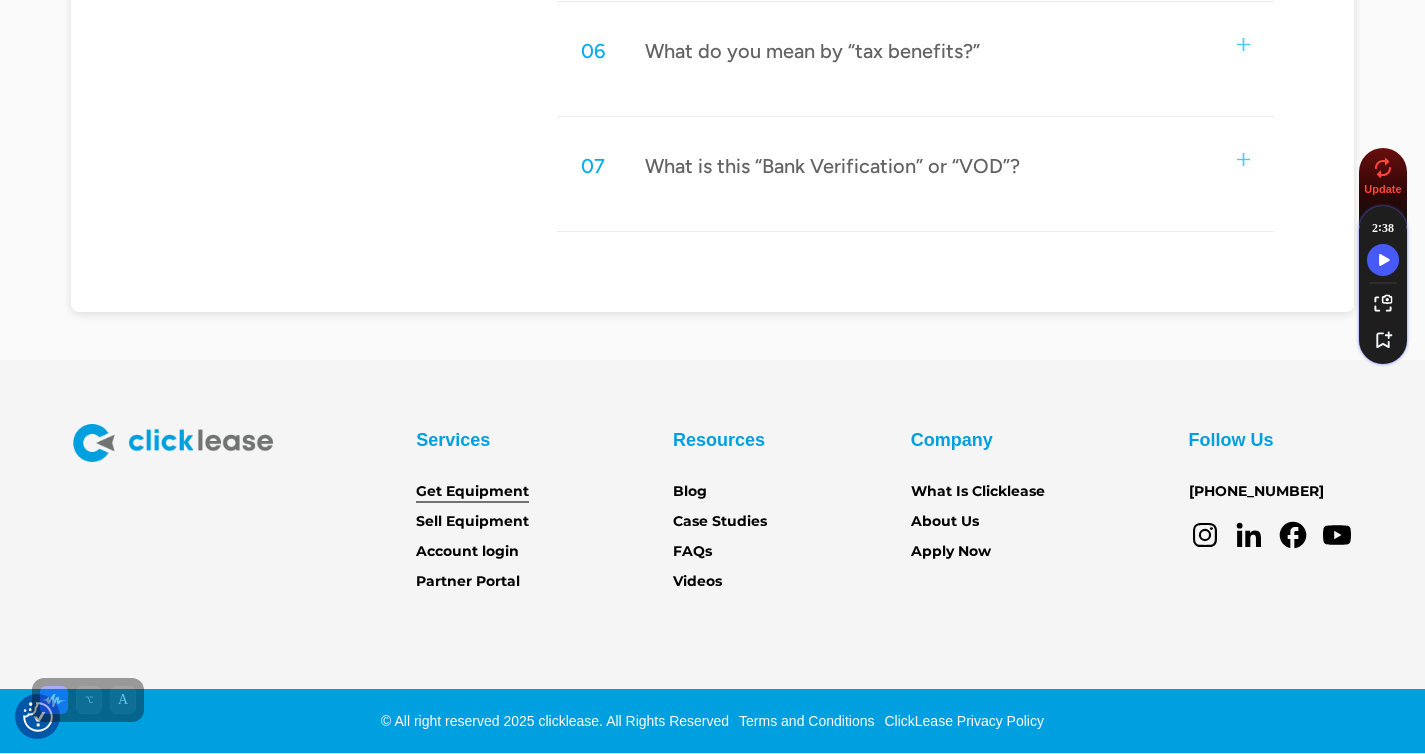 click on "Get Equipment" at bounding box center [472, 492] 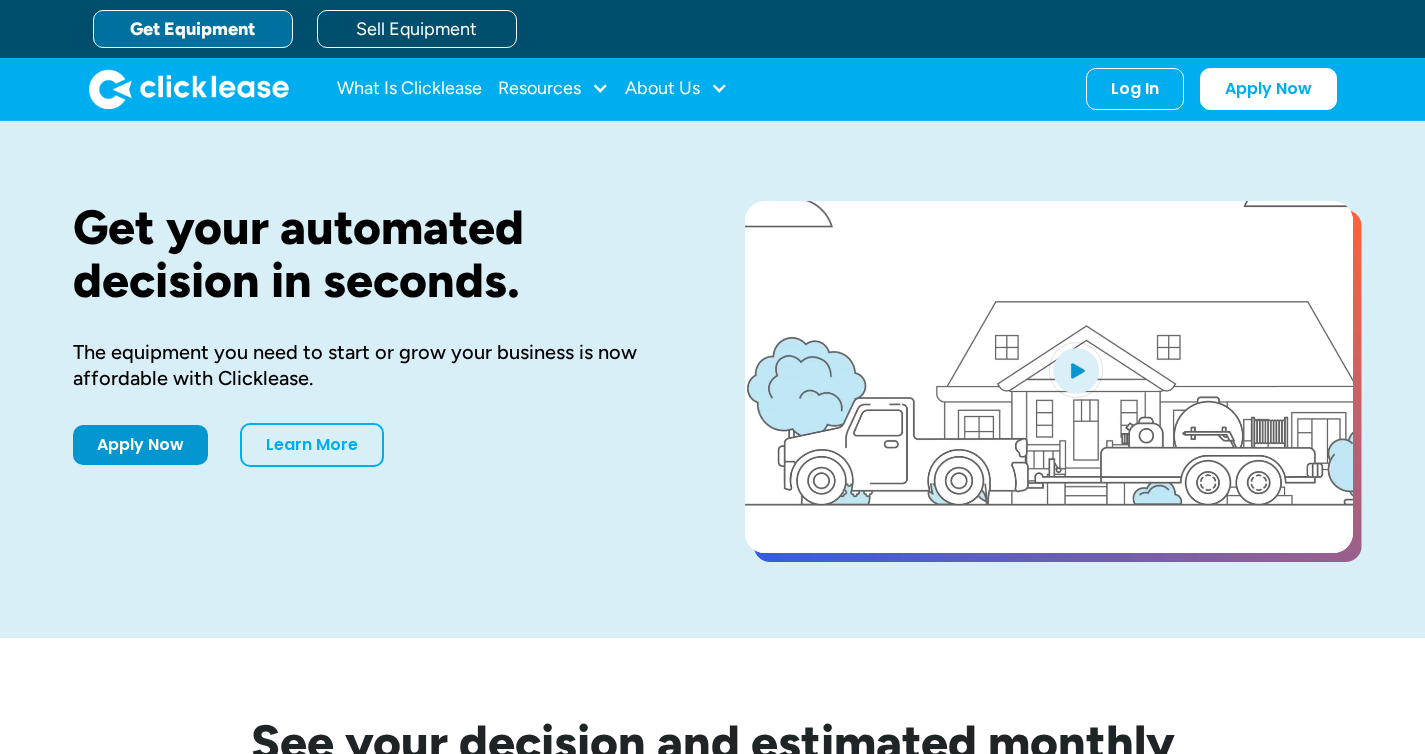 scroll, scrollTop: 0, scrollLeft: 0, axis: both 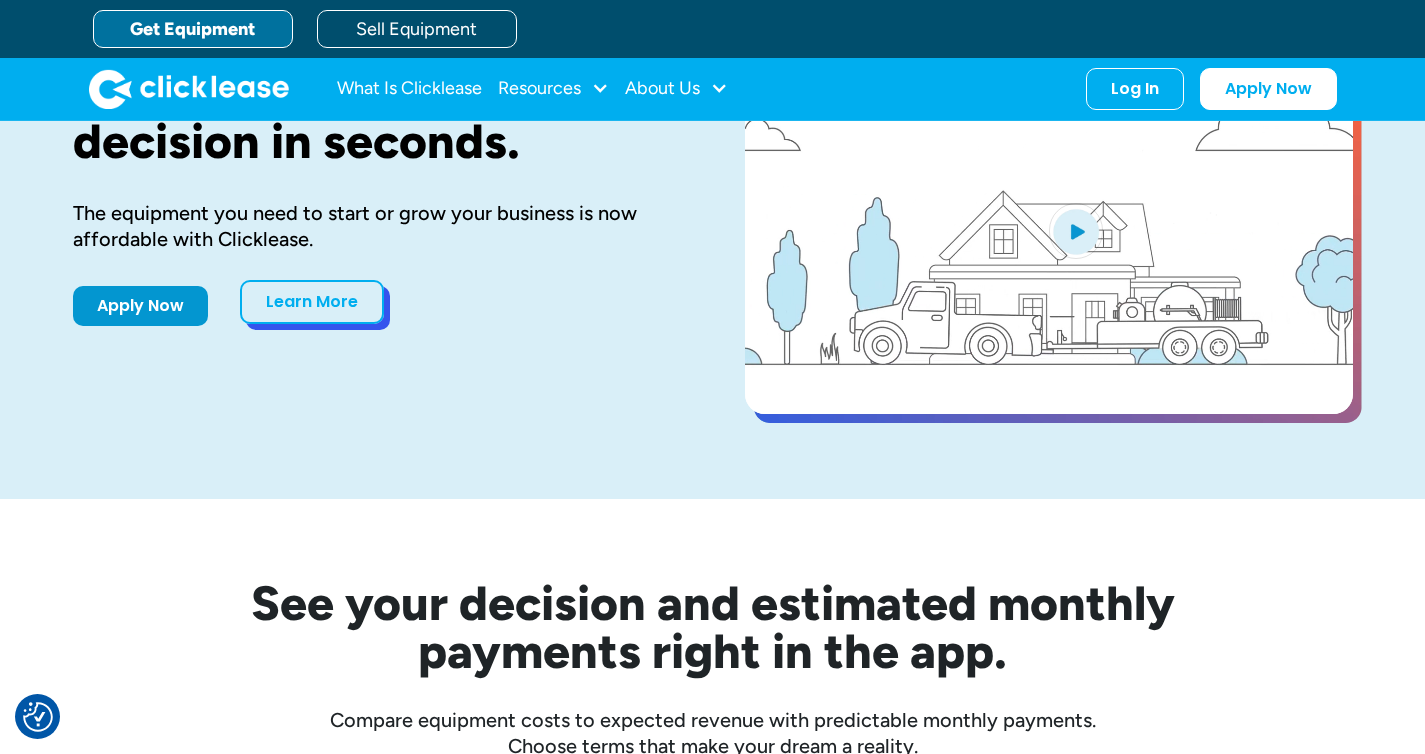 click on "Learn More" at bounding box center [312, 302] 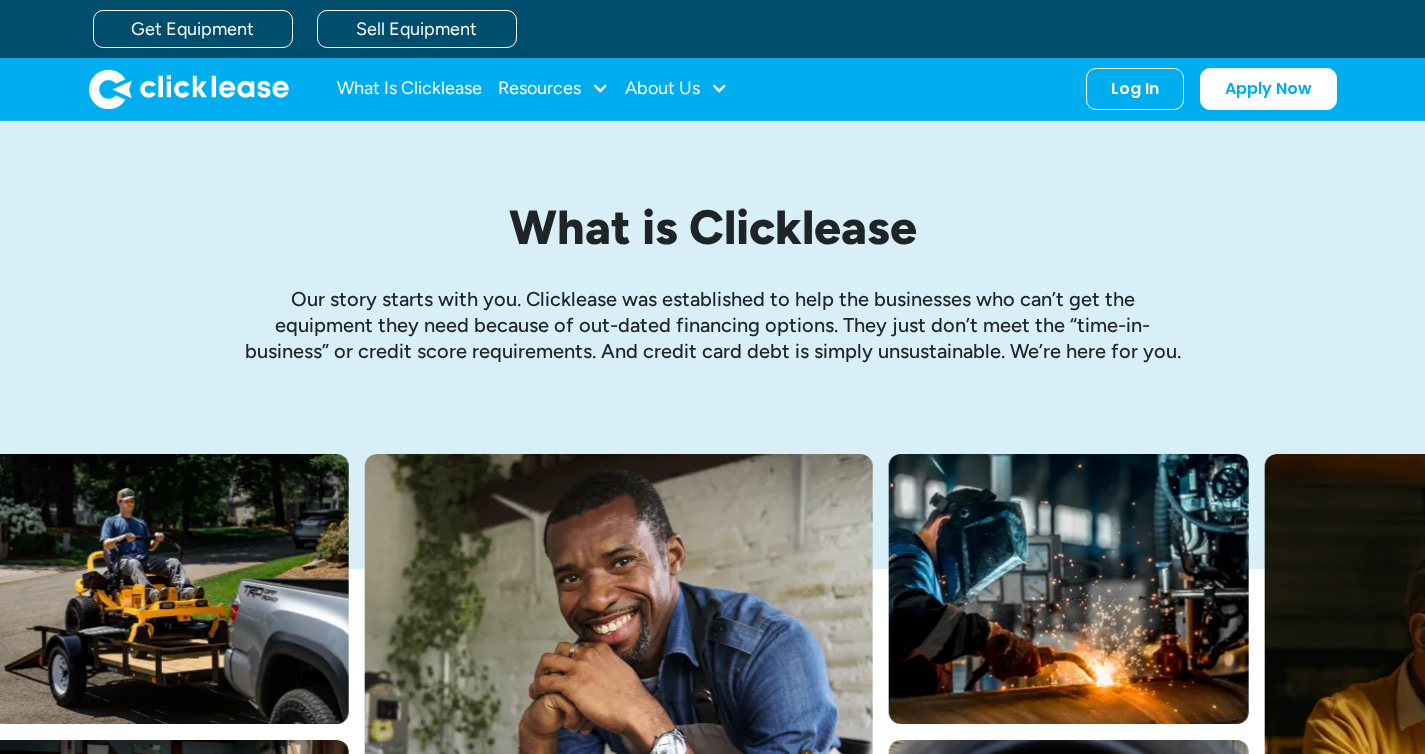 scroll, scrollTop: 0, scrollLeft: 0, axis: both 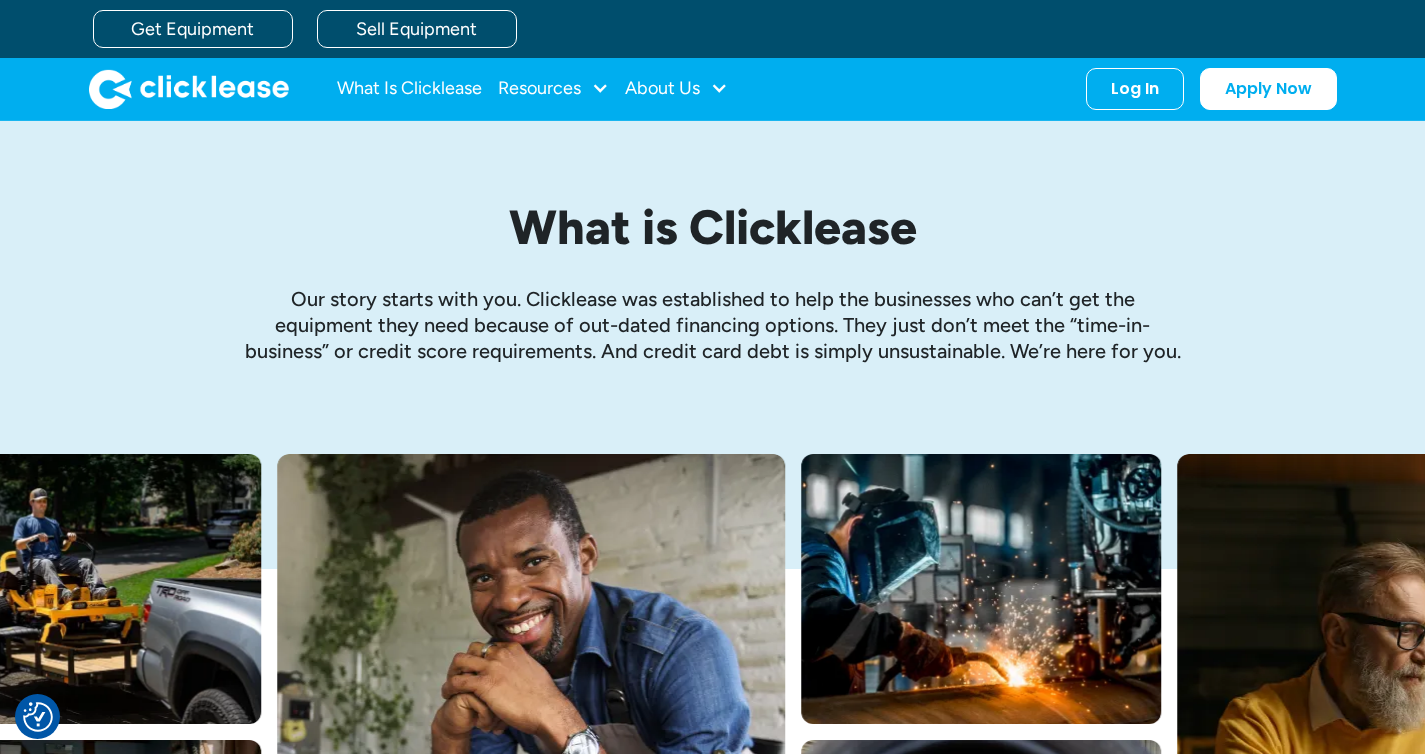 click on "What Is Clicklease Resources Blog Case Studies Videos FAQs About Us About Us Careers Log In Account login I use Clicklease to get my equipment Partner Portal I offer Clicklease to my customers. Apply Now" at bounding box center (712, 89) 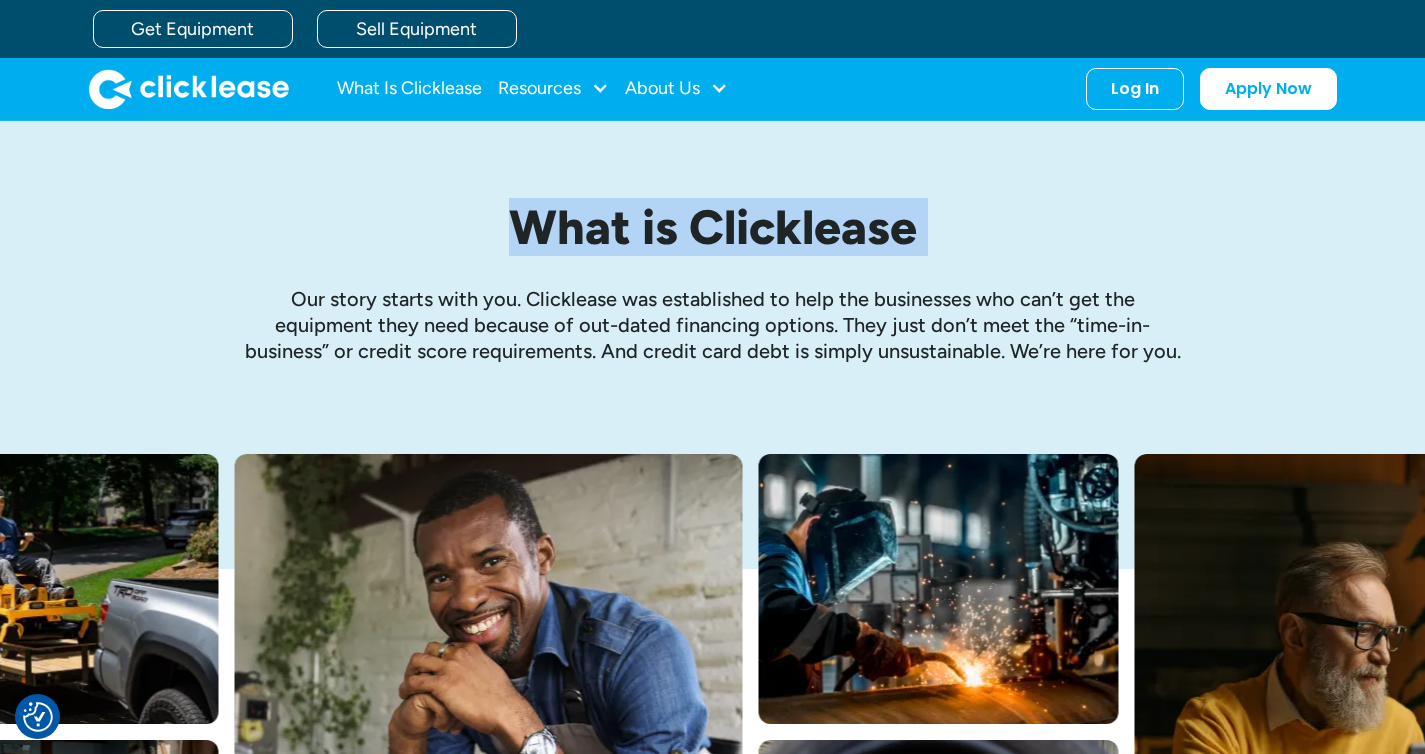 drag, startPoint x: 1420, startPoint y: 105, endPoint x: 1411, endPoint y: 214, distance: 109.370926 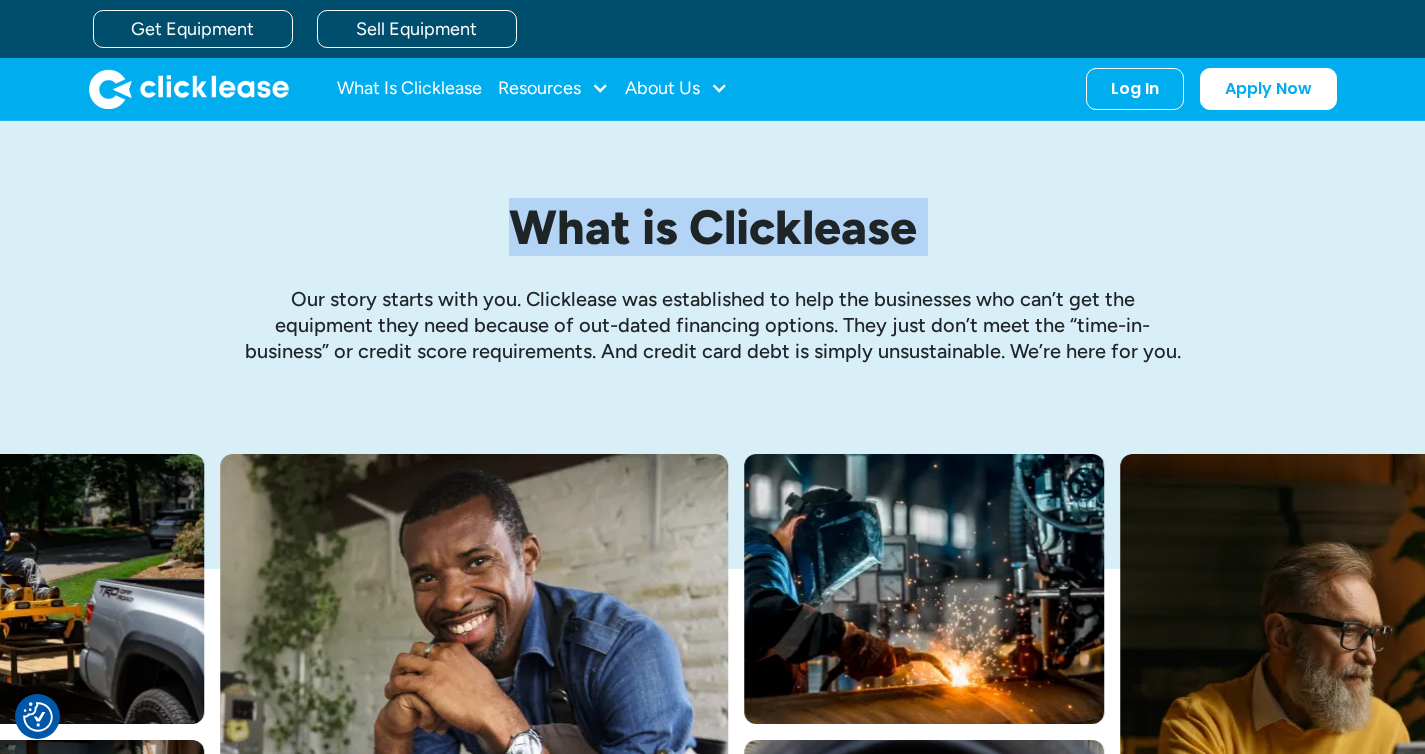 click on "What is Clicklease Our story starts with you. Clicklease was established to help the businesses who can’t get the equipment they need because of out-dated financing options. They just don’t meet the “time-in-business” or credit score requirements. And credit card debt is simply unsustainable. We’re here for you." at bounding box center (712, 287) 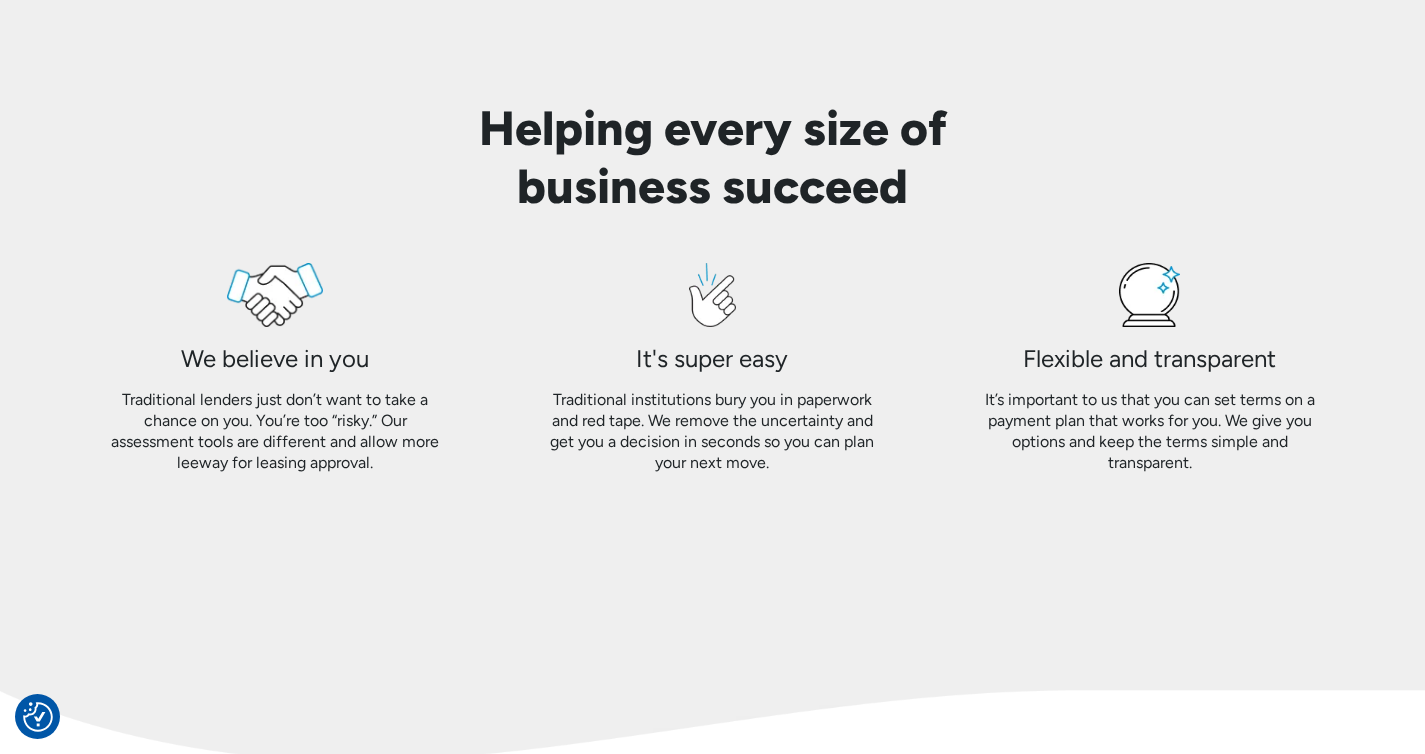 scroll, scrollTop: 1716, scrollLeft: 0, axis: vertical 